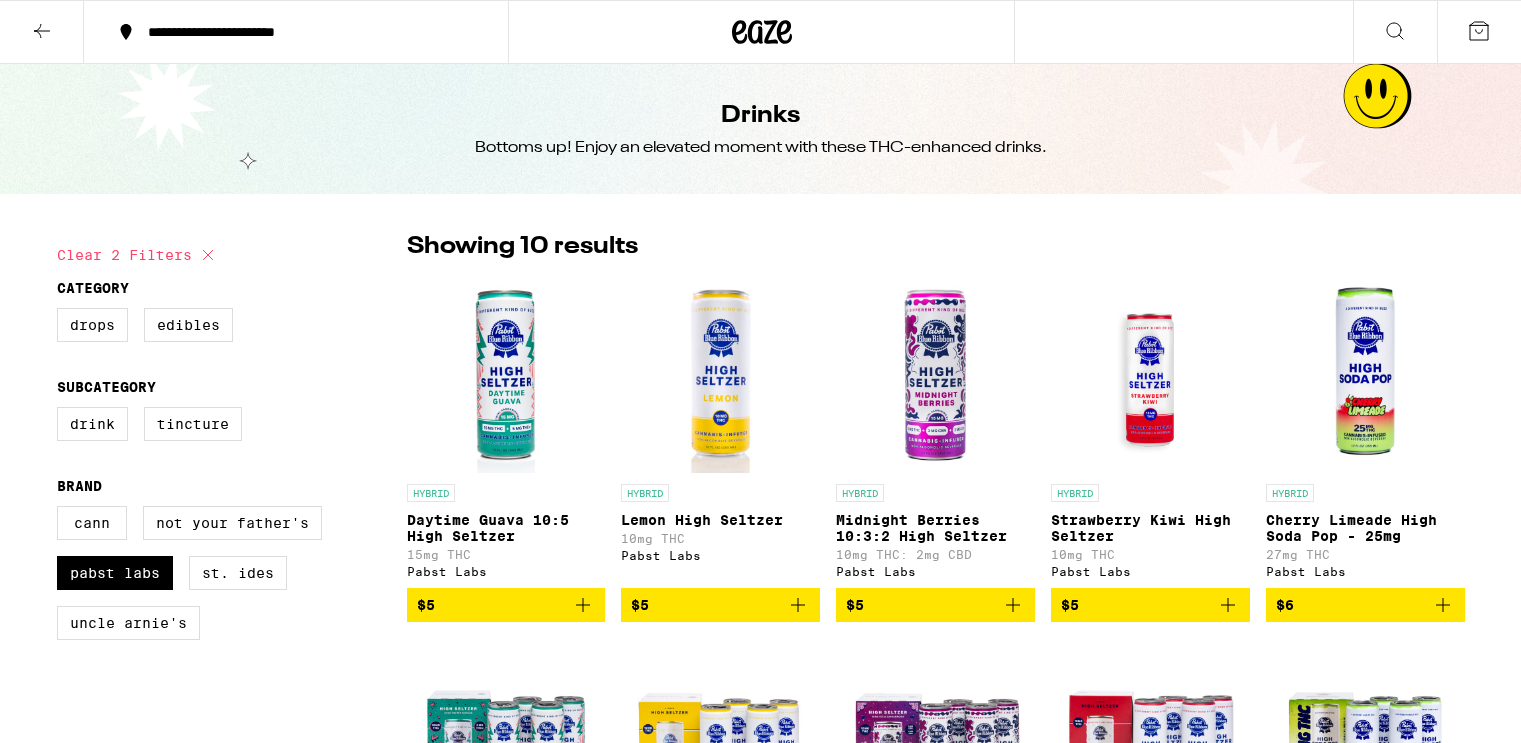 scroll, scrollTop: 0, scrollLeft: 0, axis: both 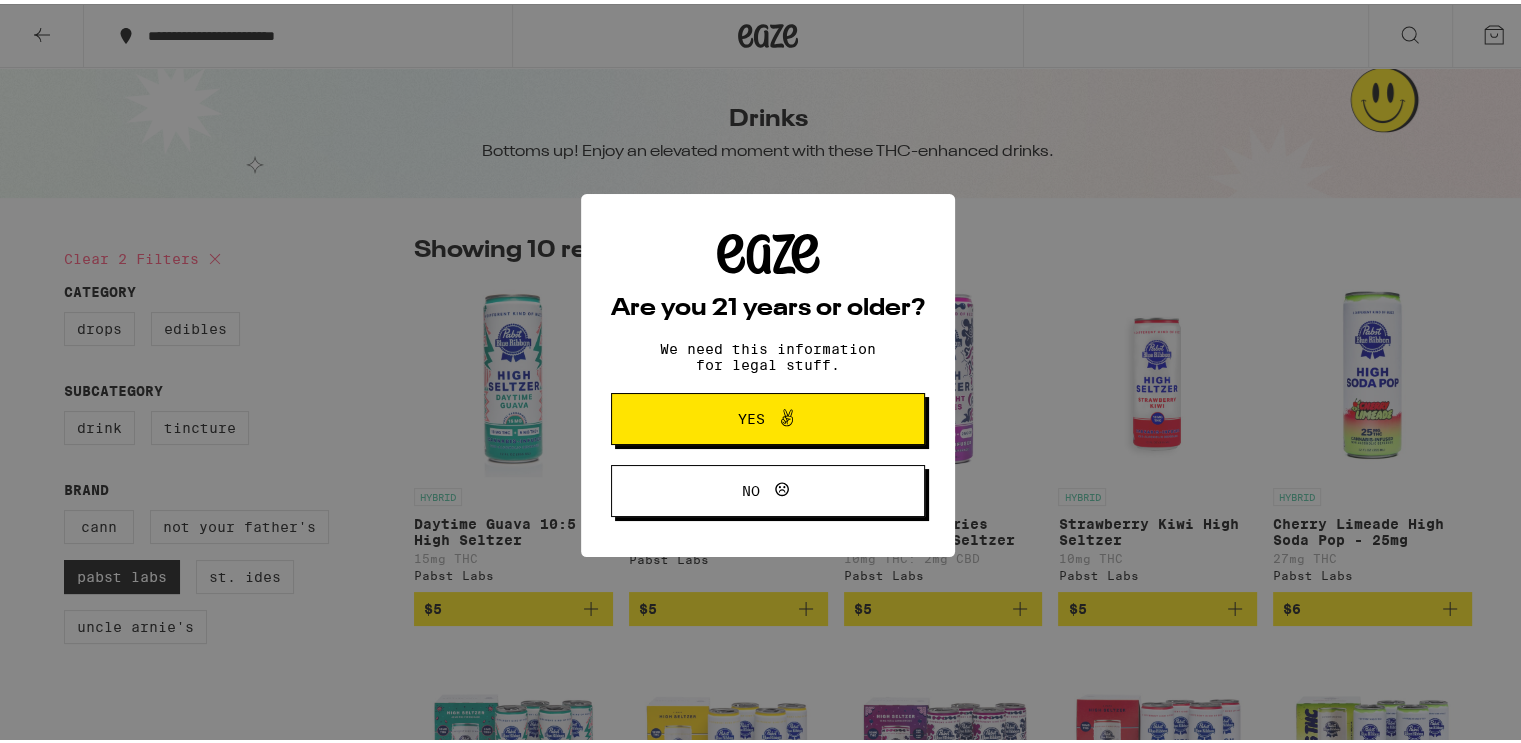 click at bounding box center (782, 415) 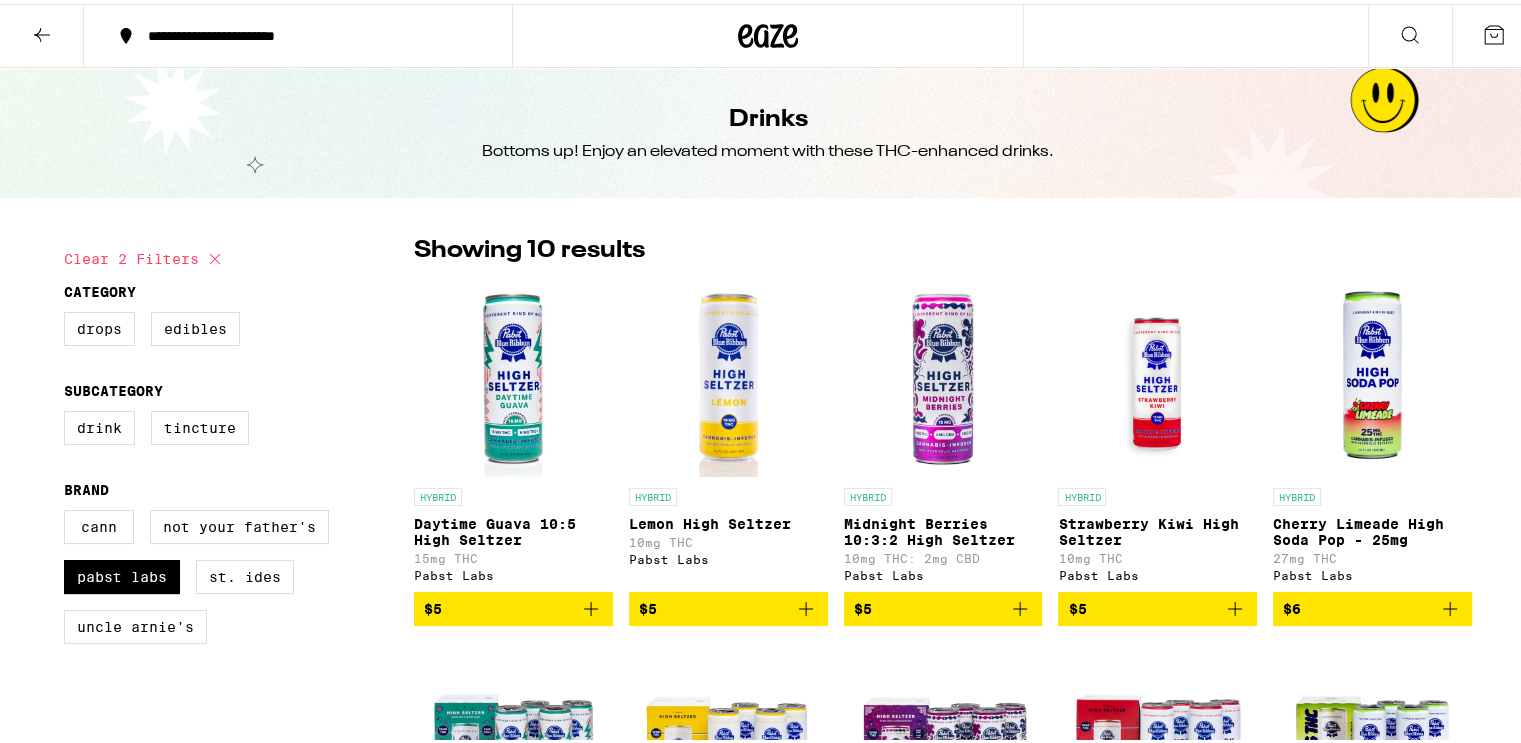 scroll, scrollTop: 0, scrollLeft: 0, axis: both 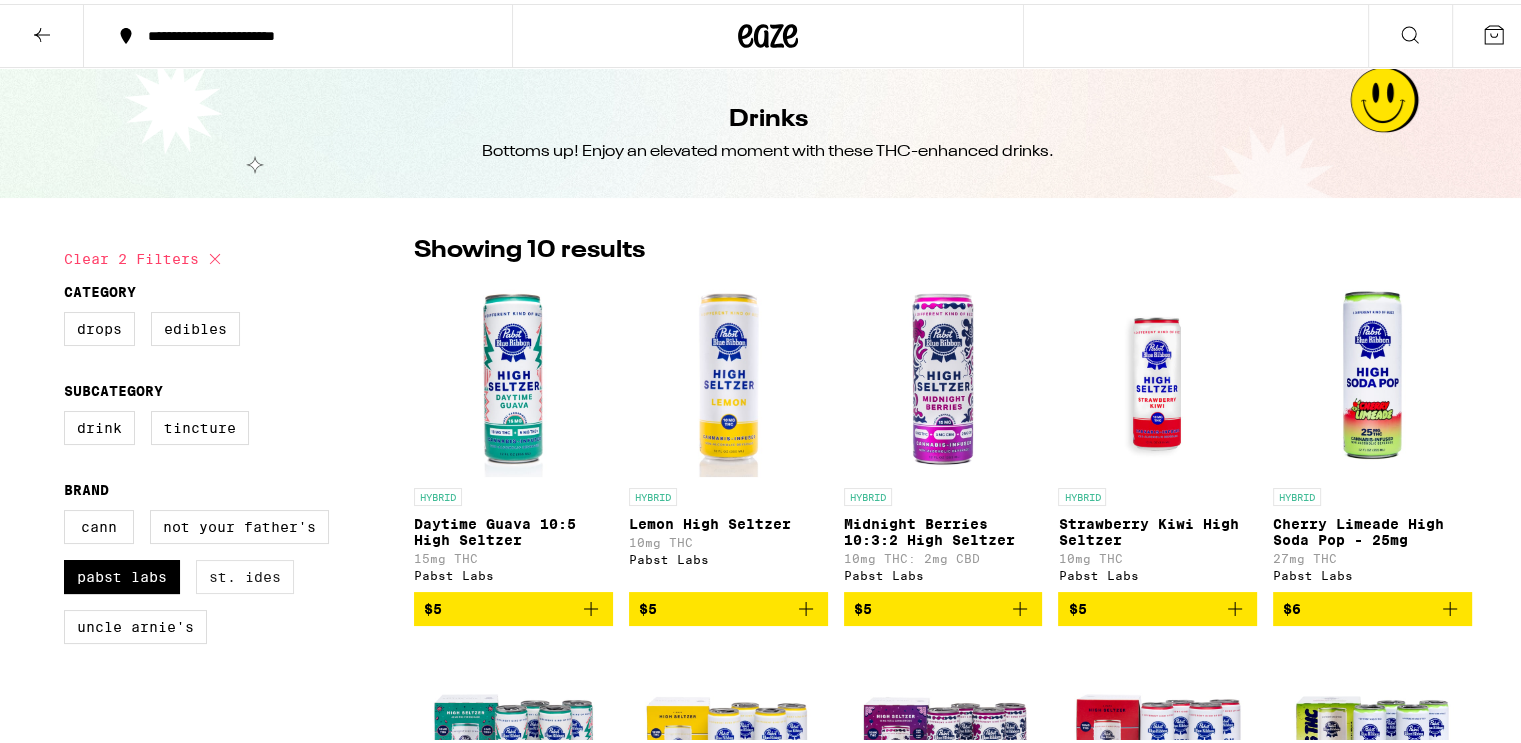 click on "St. Ides" at bounding box center [245, 573] 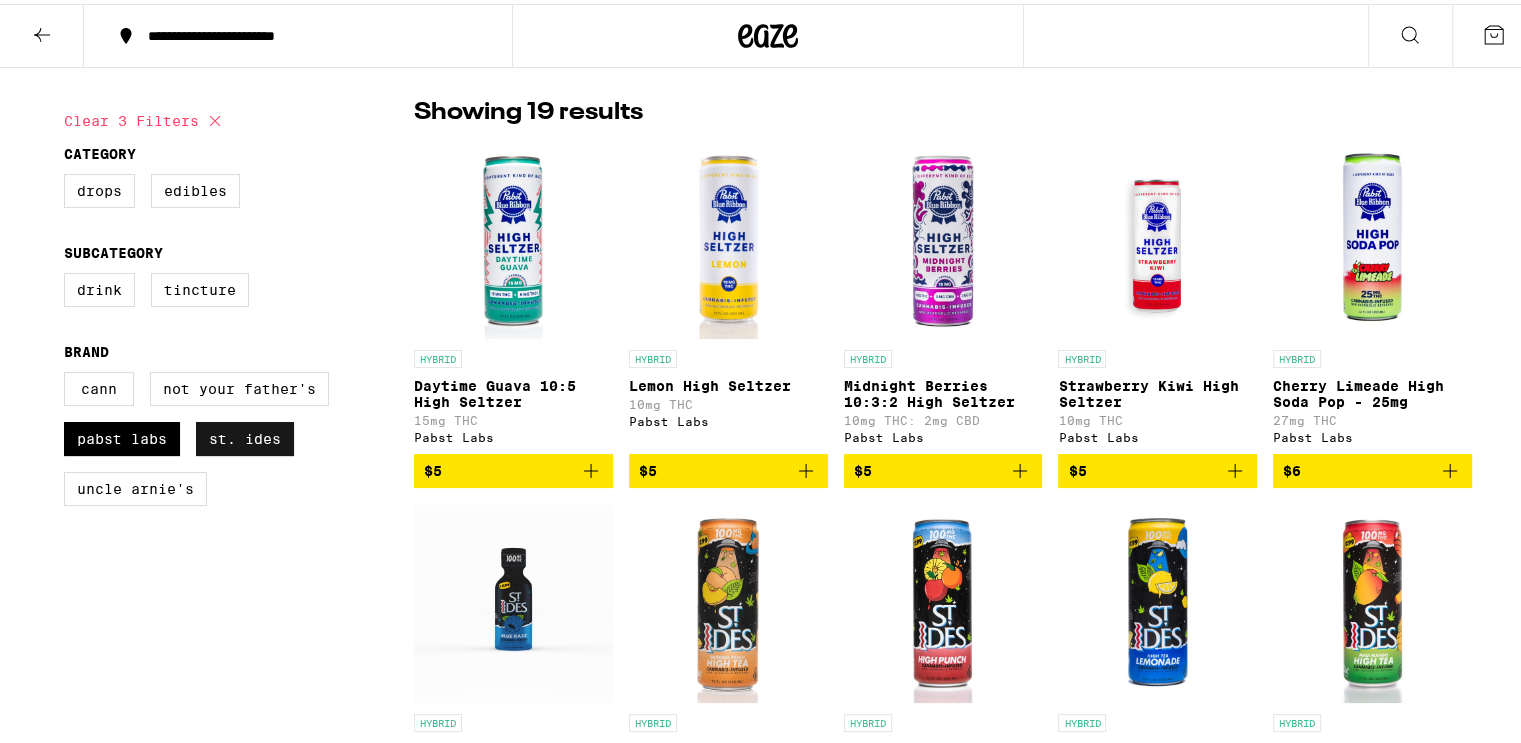 scroll, scrollTop: 0, scrollLeft: 0, axis: both 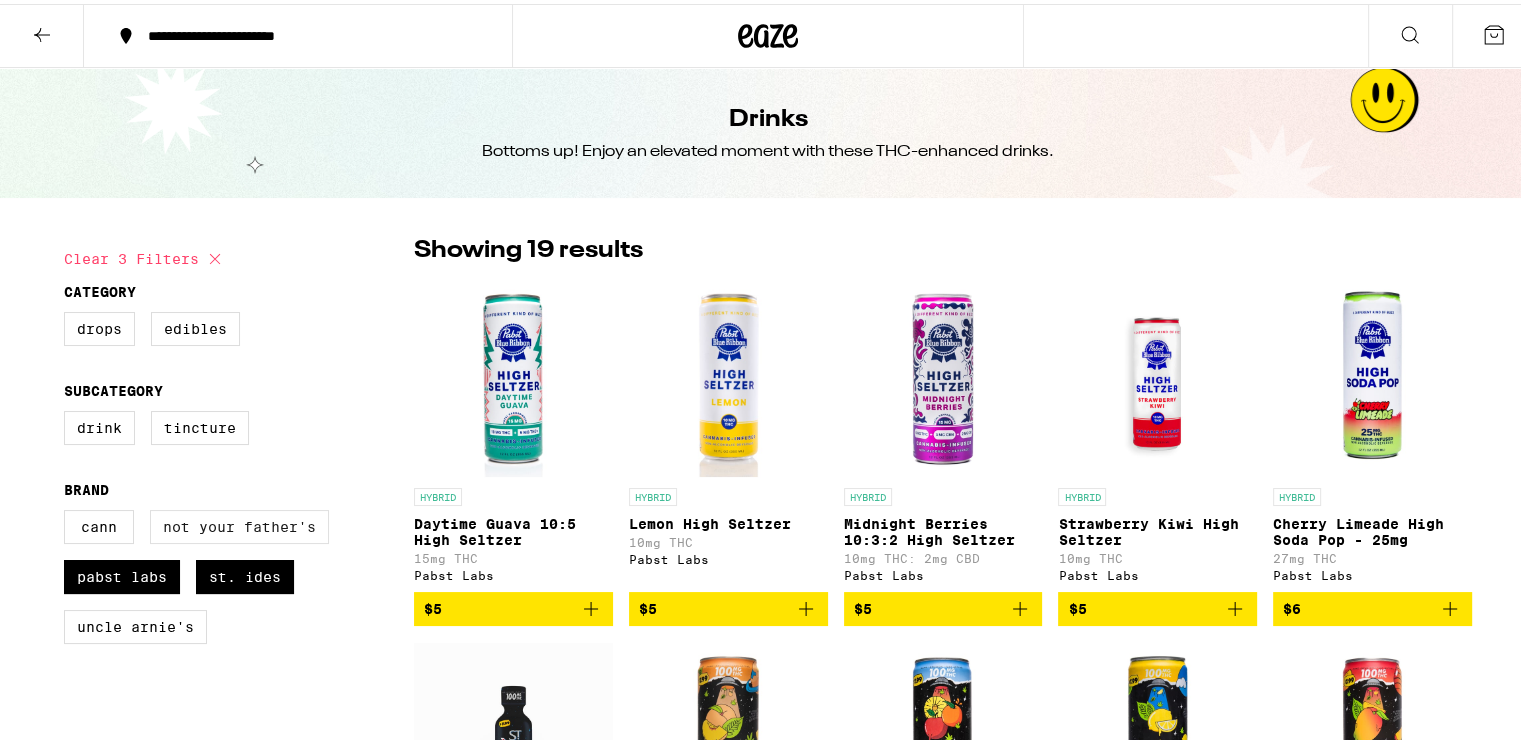 click on "Not Your Father's" at bounding box center (239, 523) 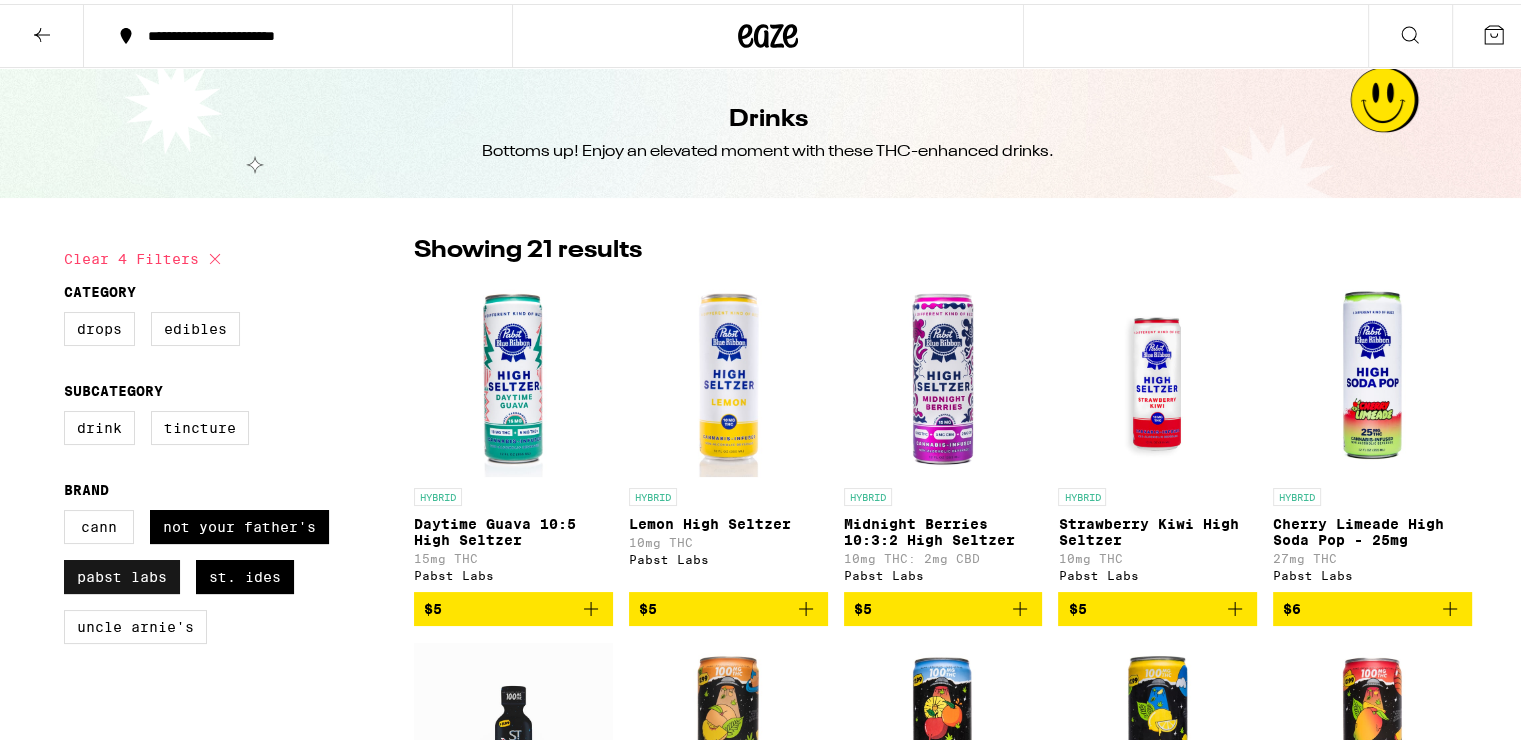 click on "Pabst Labs" at bounding box center [122, 573] 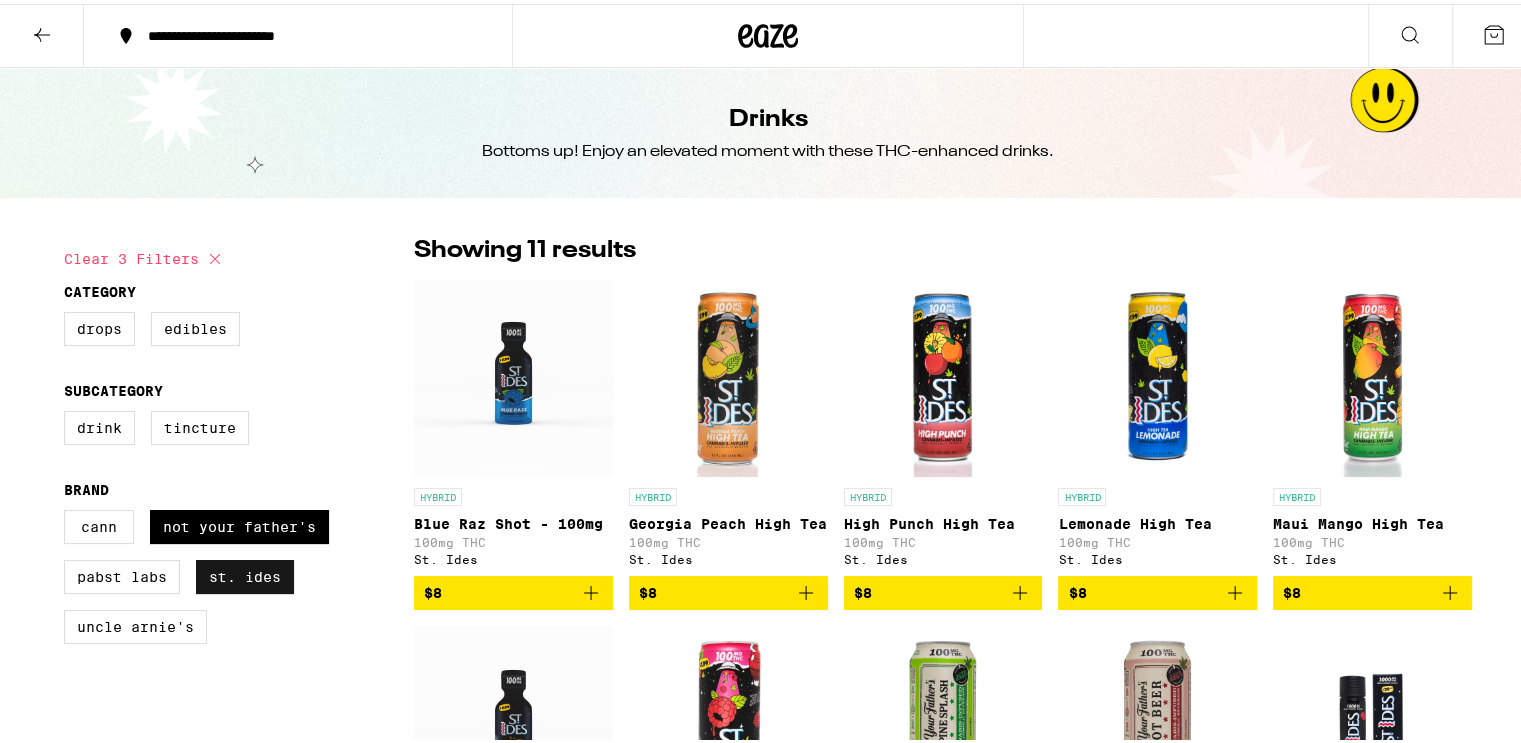 click on "St. Ides" at bounding box center (245, 573) 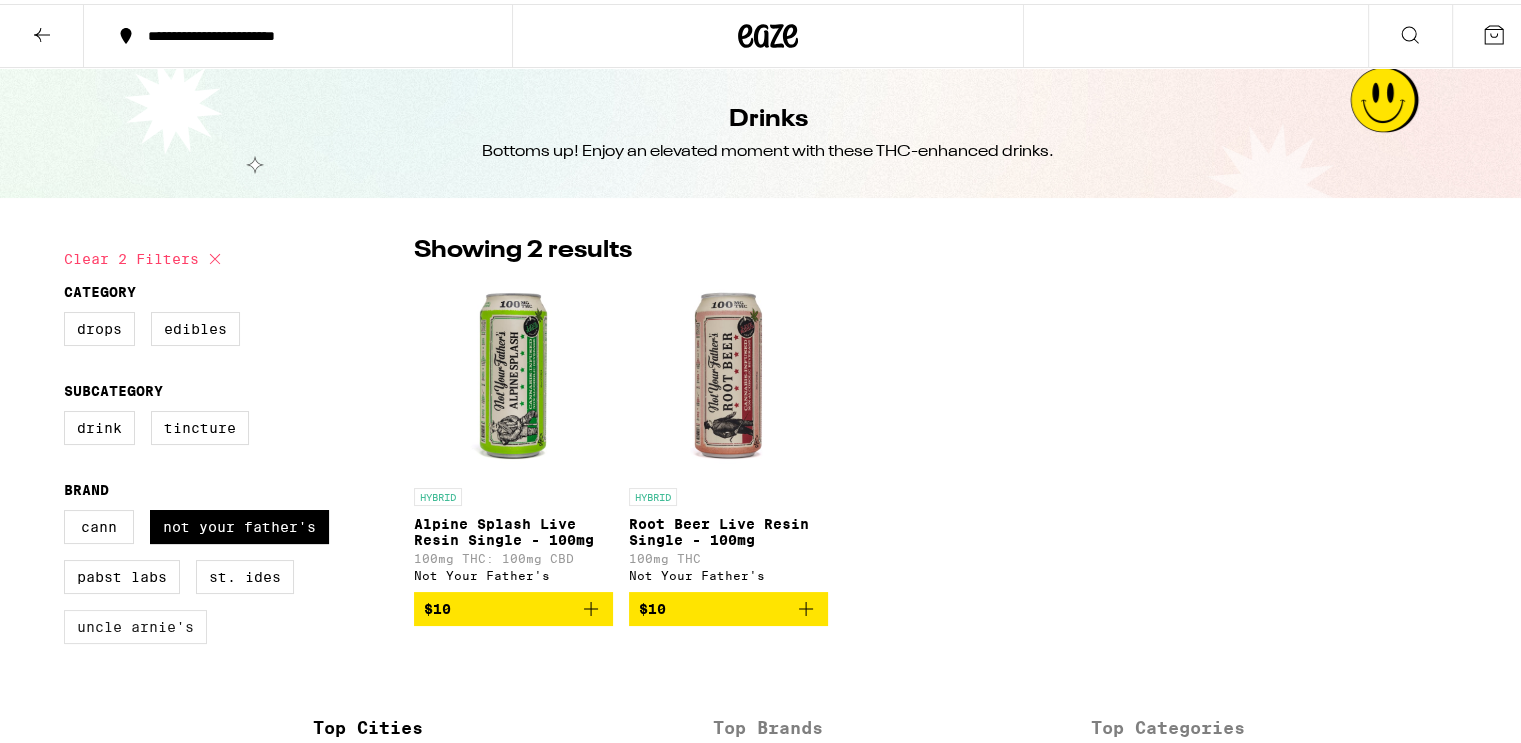 click on "Uncle Arnie's" at bounding box center [135, 623] 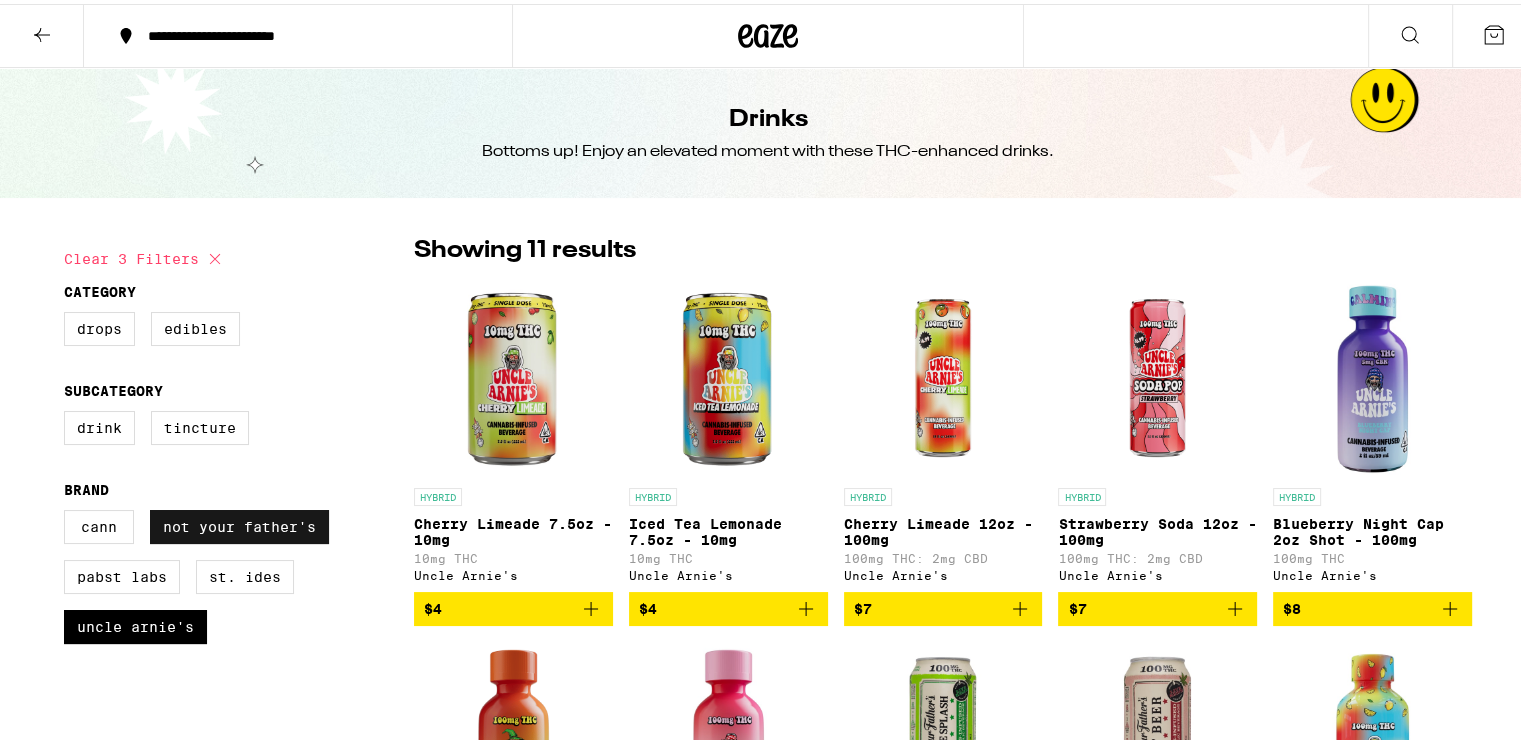 click on "Not Your Father's" at bounding box center (239, 523) 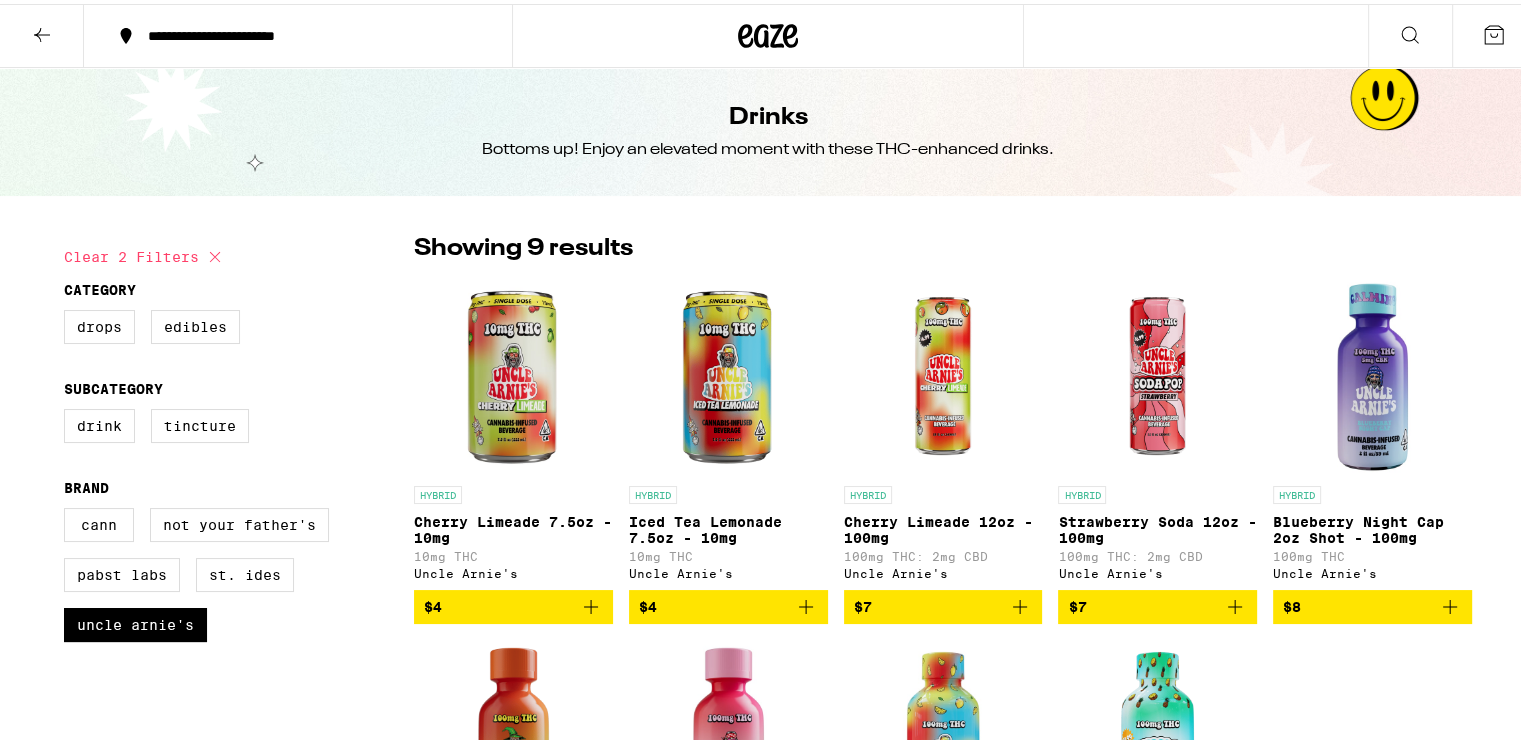 scroll, scrollTop: 0, scrollLeft: 0, axis: both 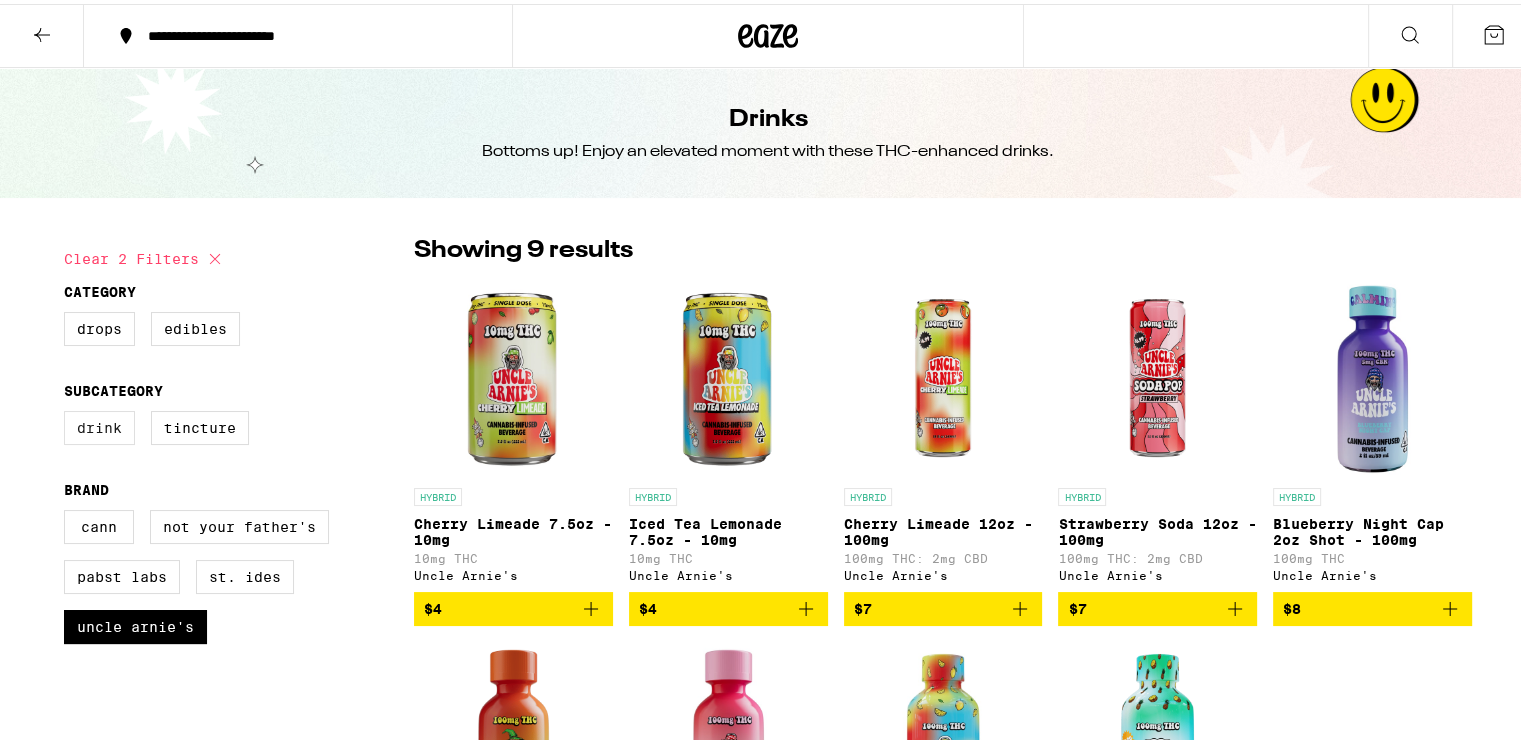 click on "Drink" at bounding box center [99, 424] 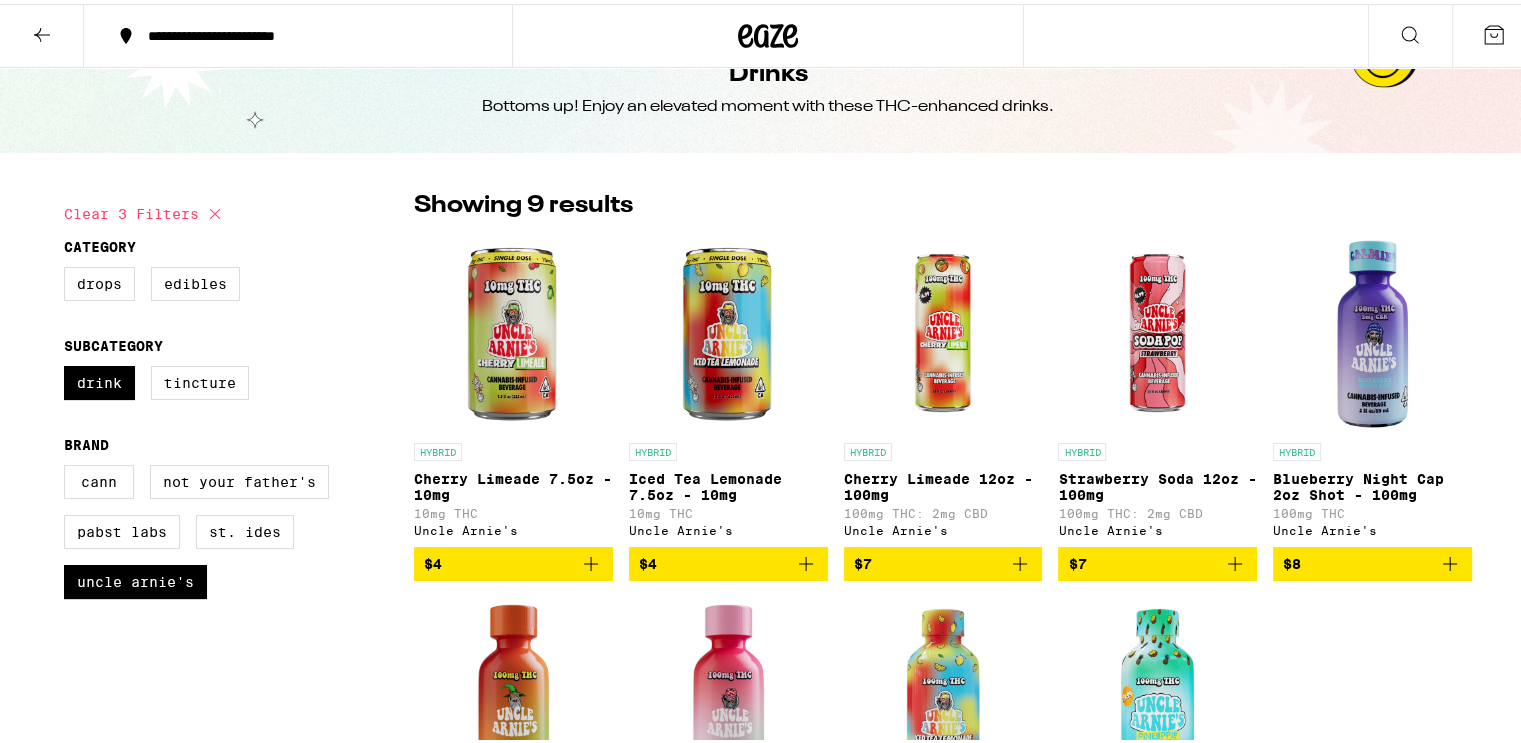 scroll, scrollTop: 0, scrollLeft: 0, axis: both 